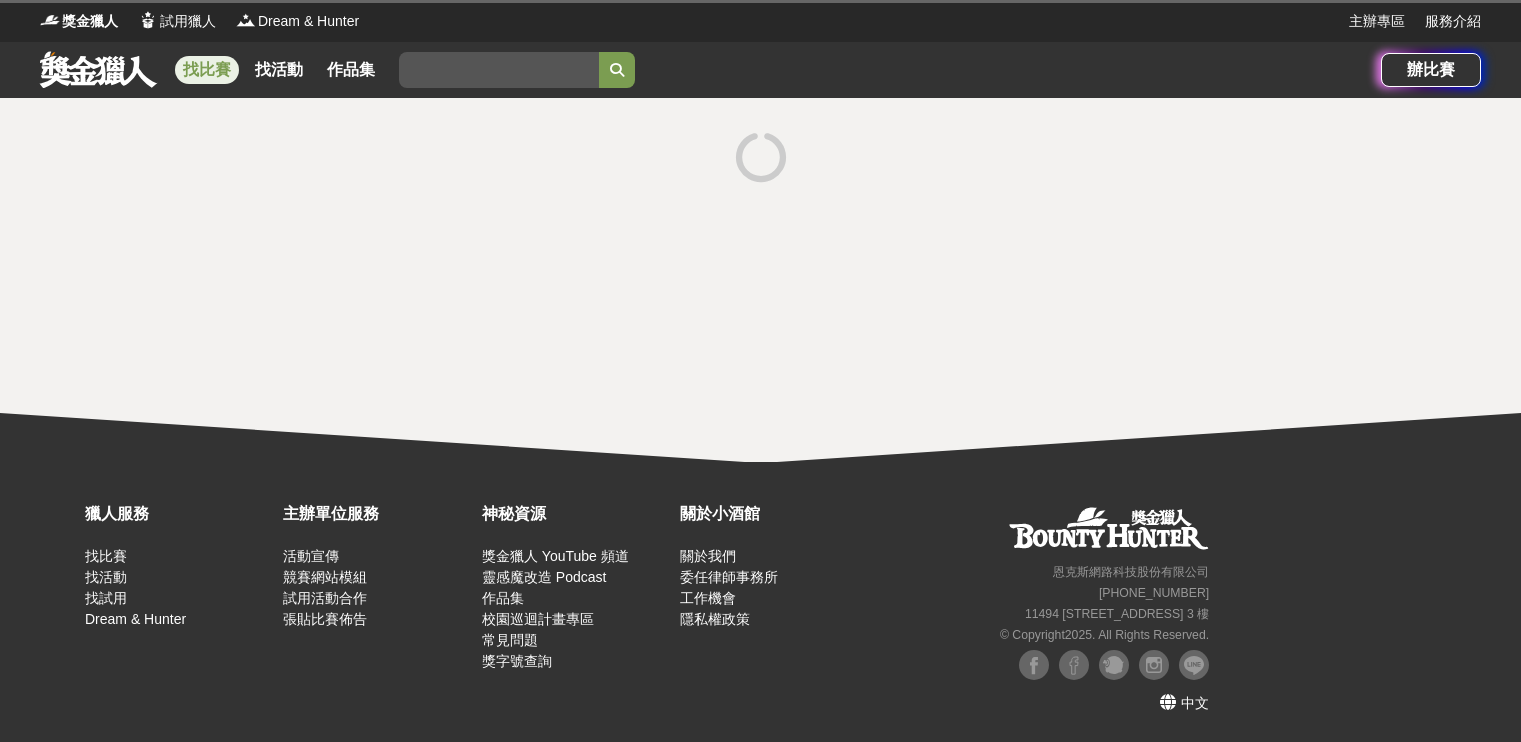 scroll, scrollTop: 0, scrollLeft: 0, axis: both 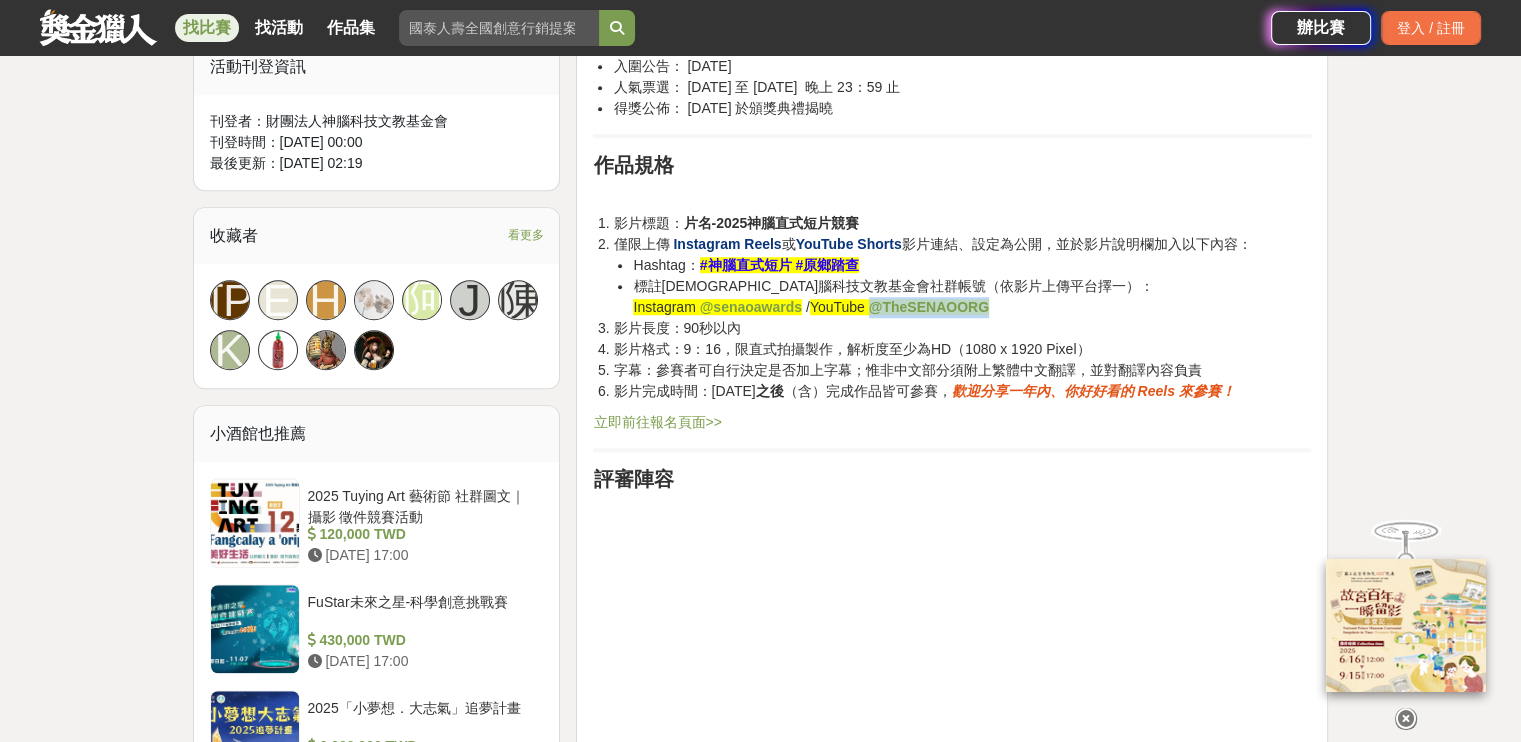 drag, startPoint x: 762, startPoint y: 304, endPoint x: 635, endPoint y: 299, distance: 127.09839 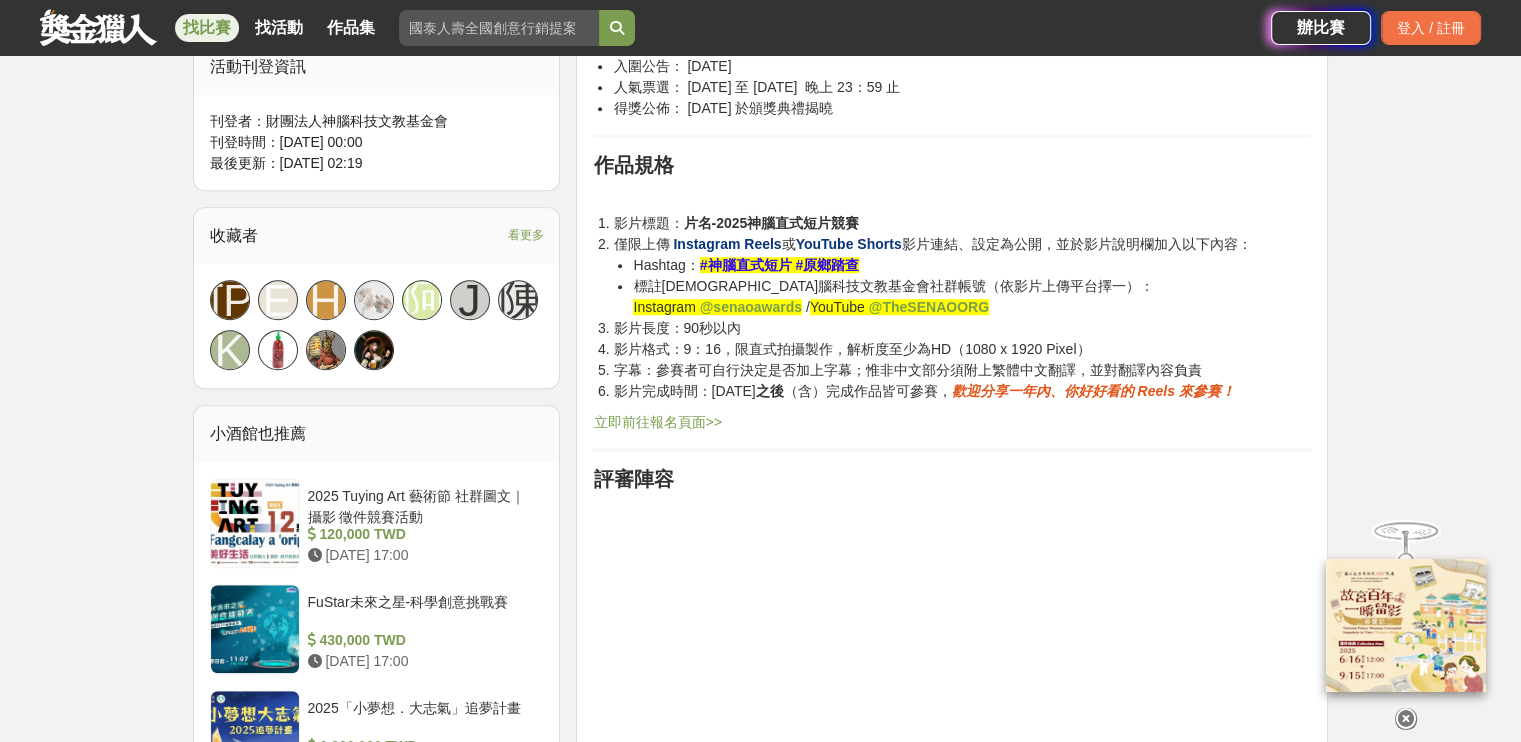 click on "標註[DEMOGRAPHIC_DATA]腦科技文教基金會社群帳號（依影片上傳平台擇一）： Instagram   @senaoawards    /   YouTube   @TheSENAOORG" at bounding box center (972, 297) 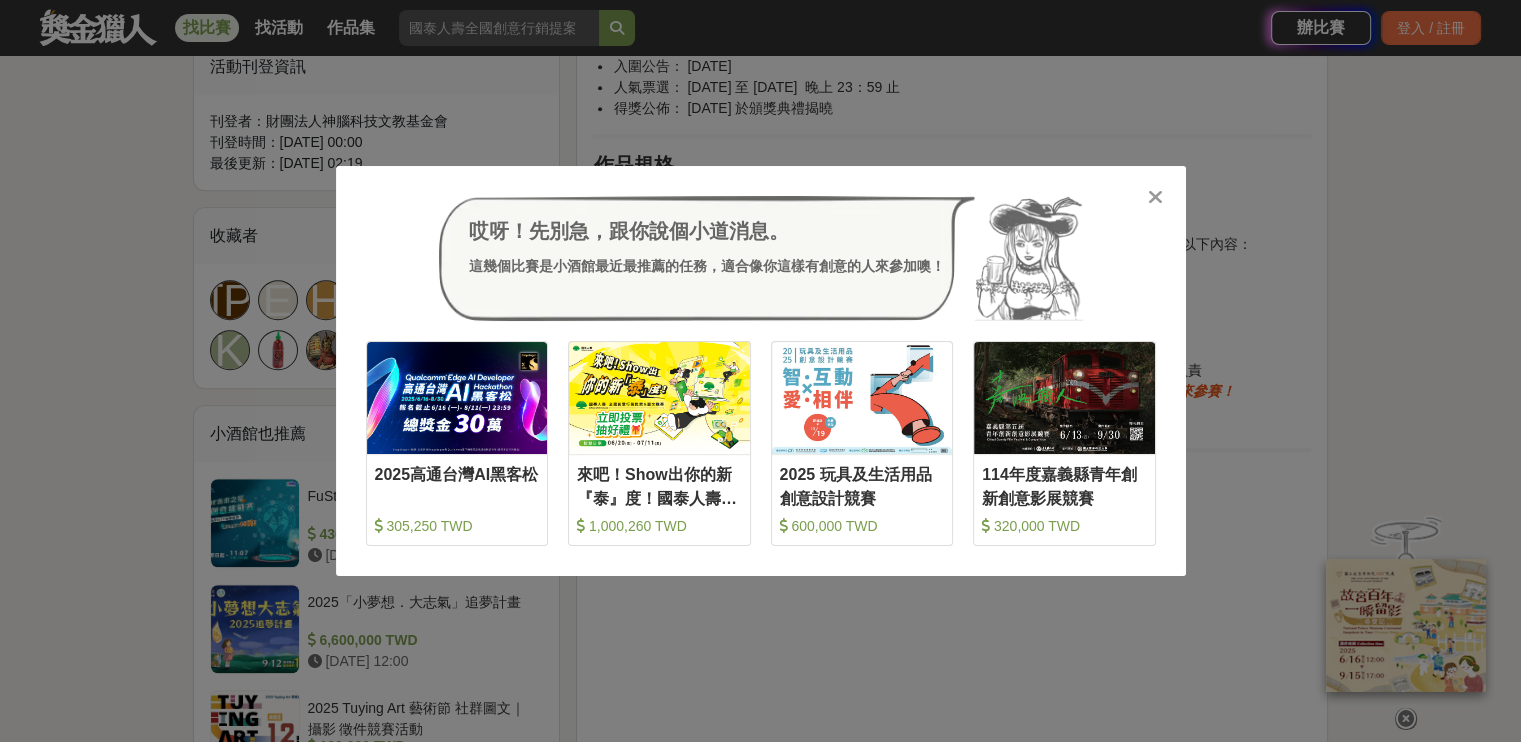 click at bounding box center (1155, 197) 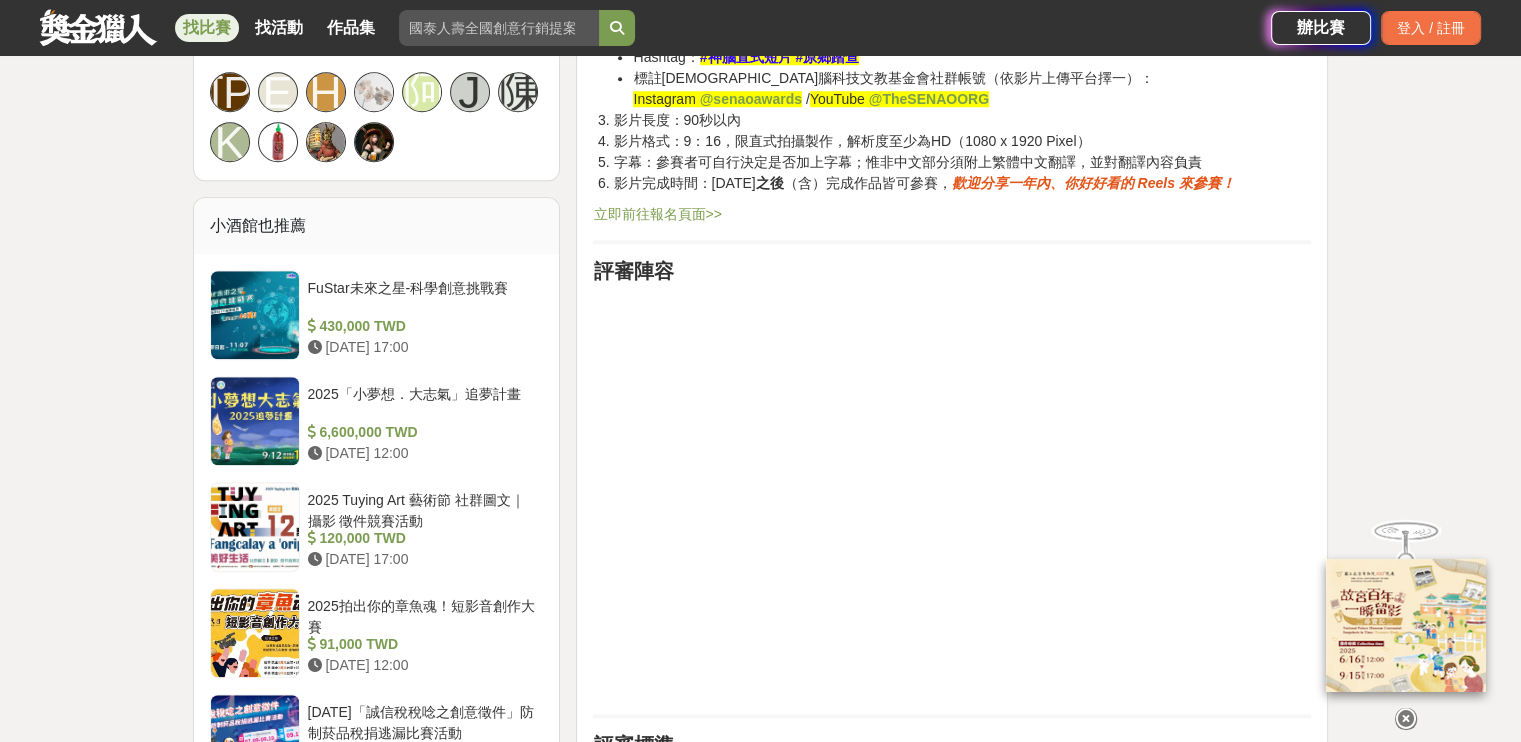 scroll, scrollTop: 1600, scrollLeft: 0, axis: vertical 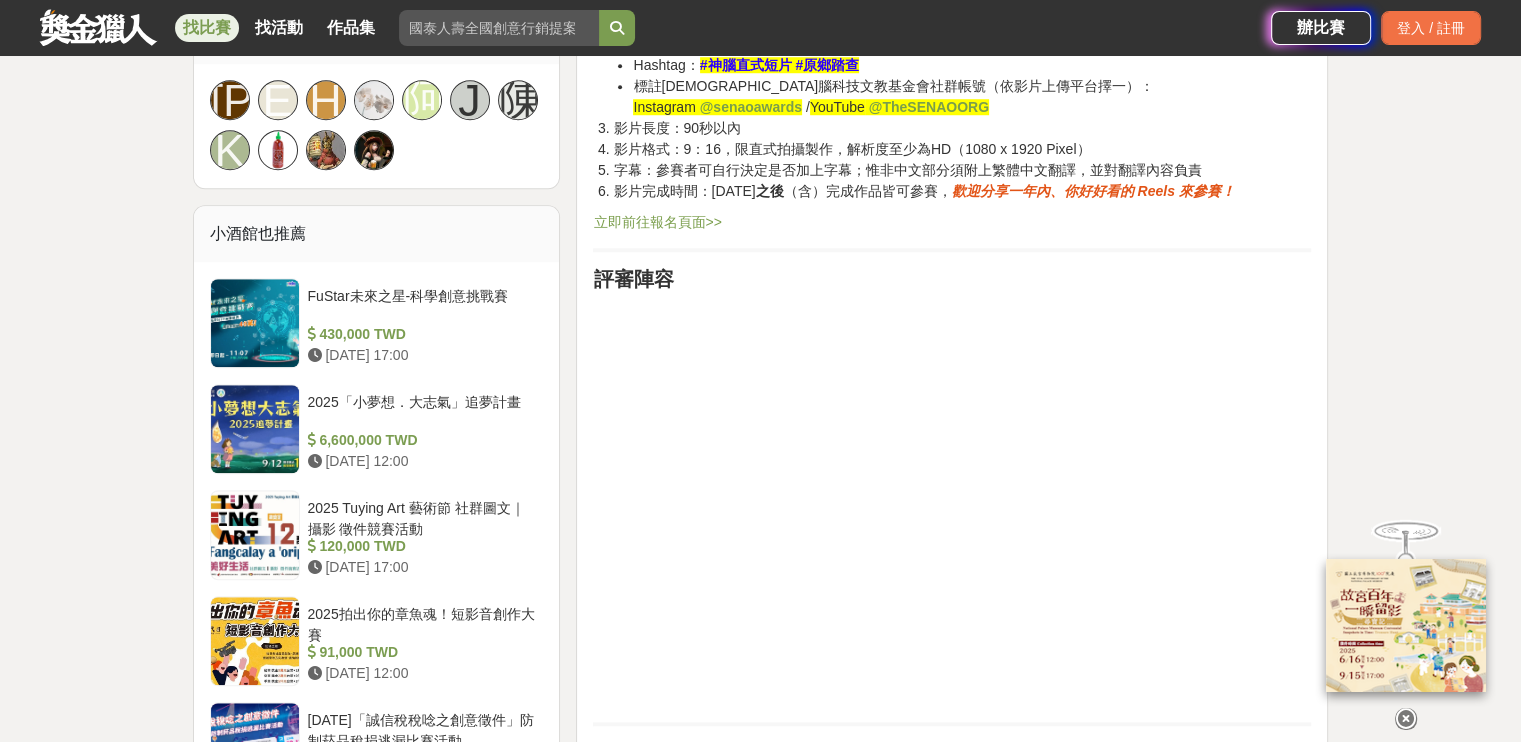 click on "立即前往報名頁面>>" at bounding box center [657, 222] 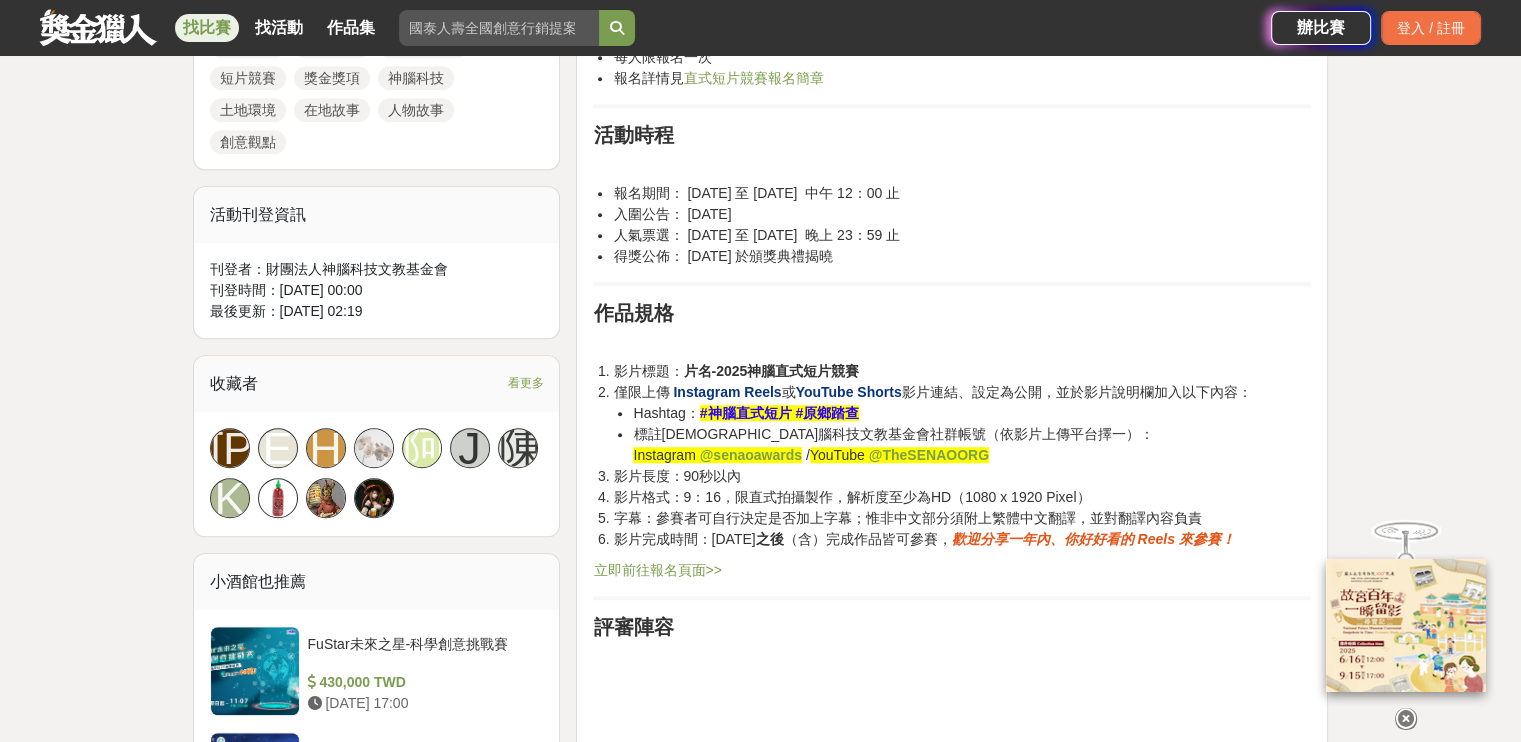 scroll, scrollTop: 1200, scrollLeft: 0, axis: vertical 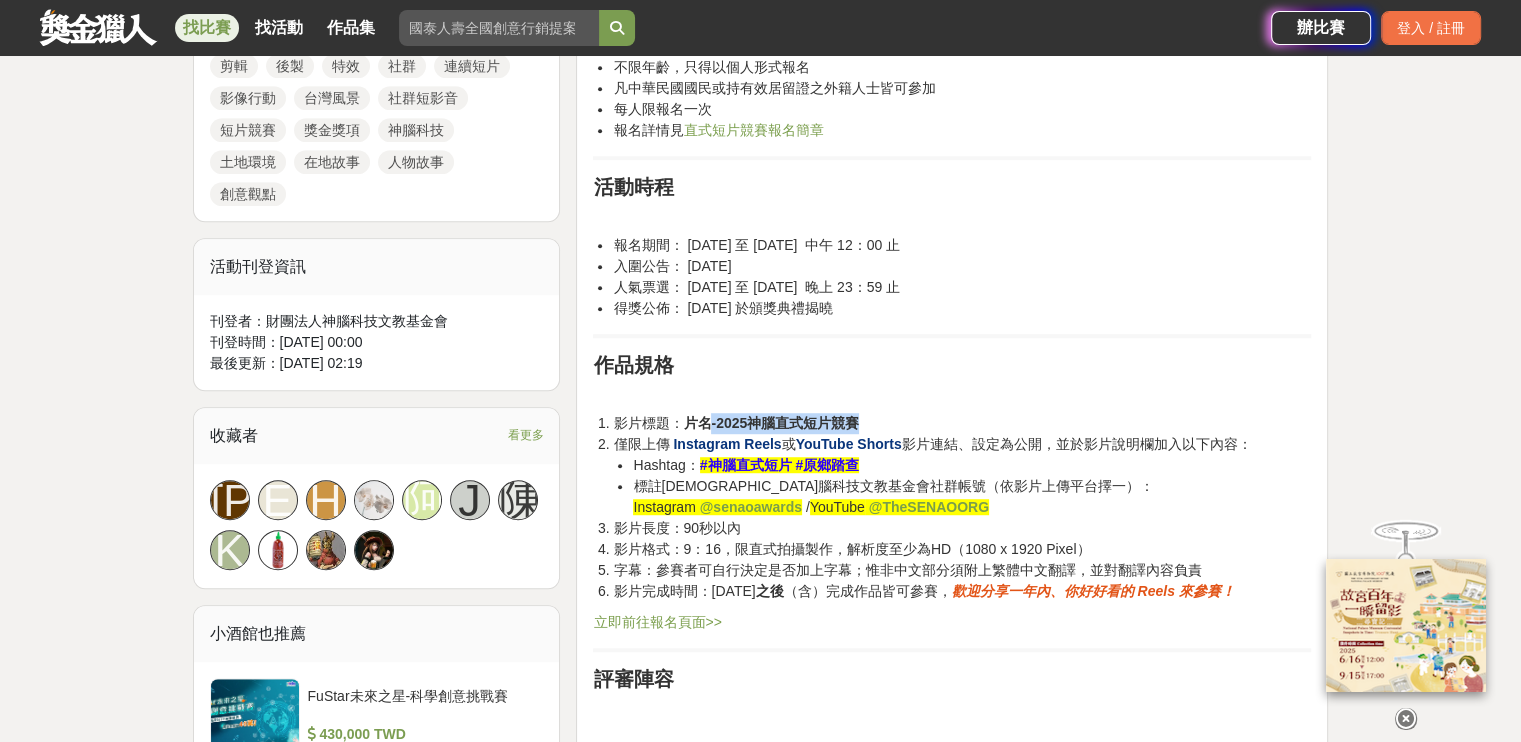 drag, startPoint x: 711, startPoint y: 419, endPoint x: 890, endPoint y: 420, distance: 179.00279 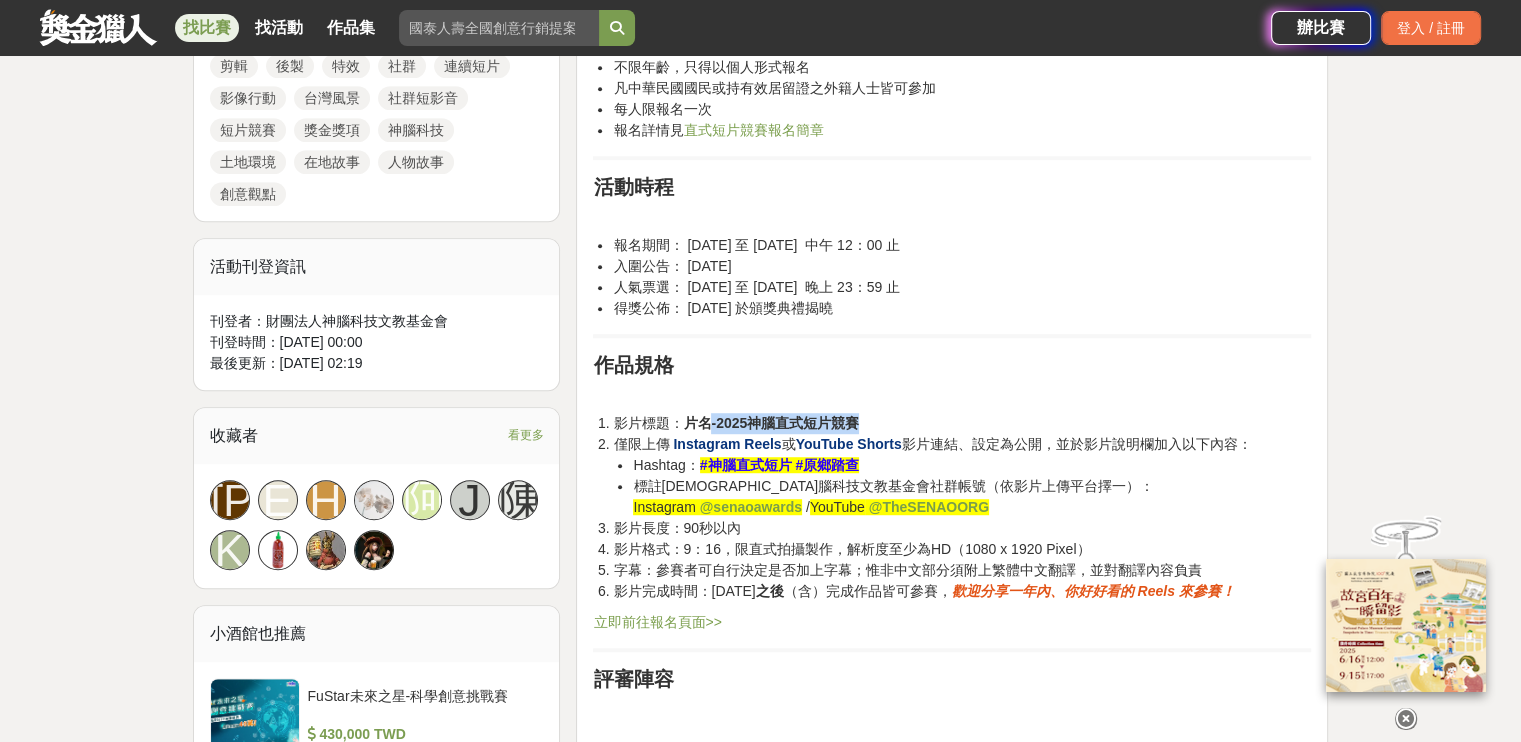 copy on "-2025神腦直式短片競賽" 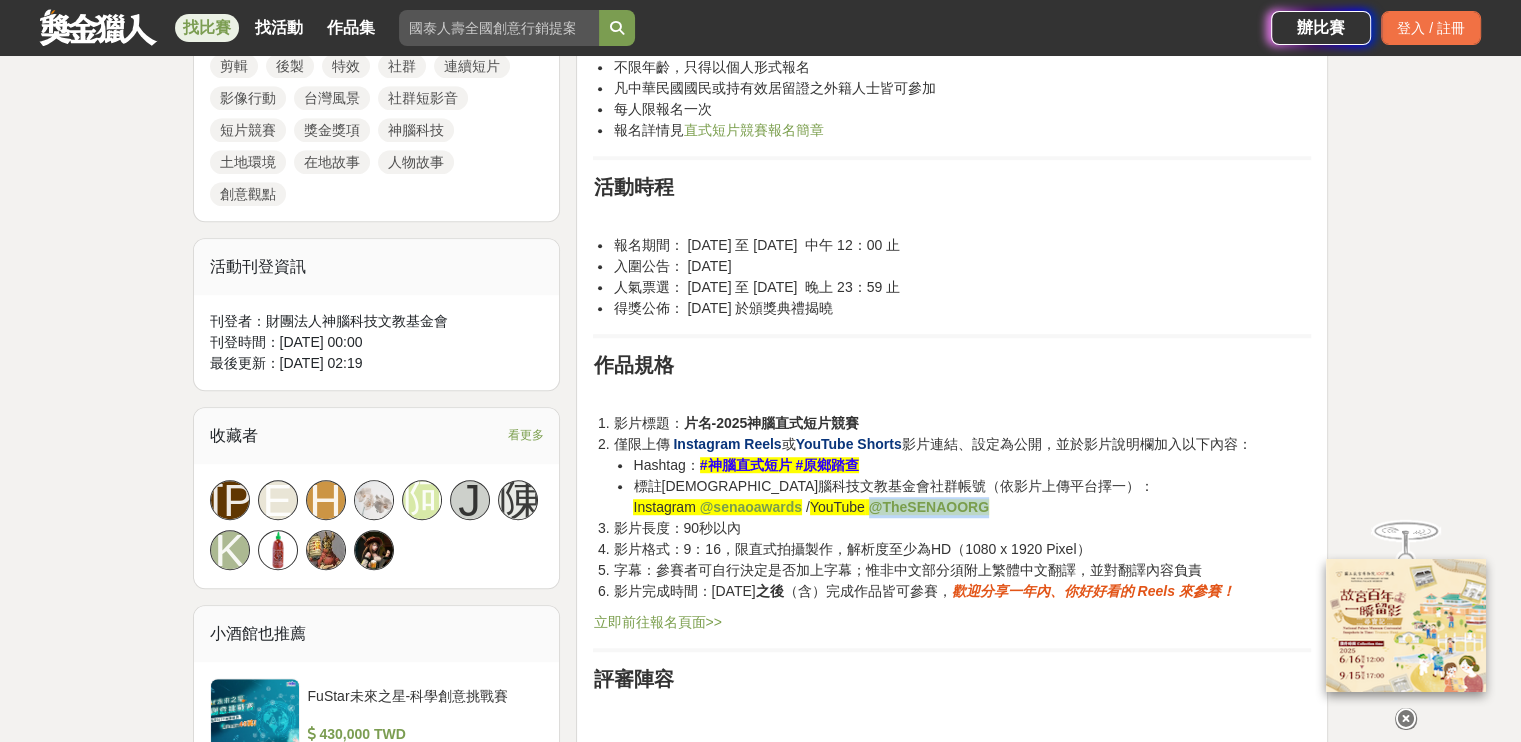 drag, startPoint x: 725, startPoint y: 503, endPoint x: 629, endPoint y: 500, distance: 96.04687 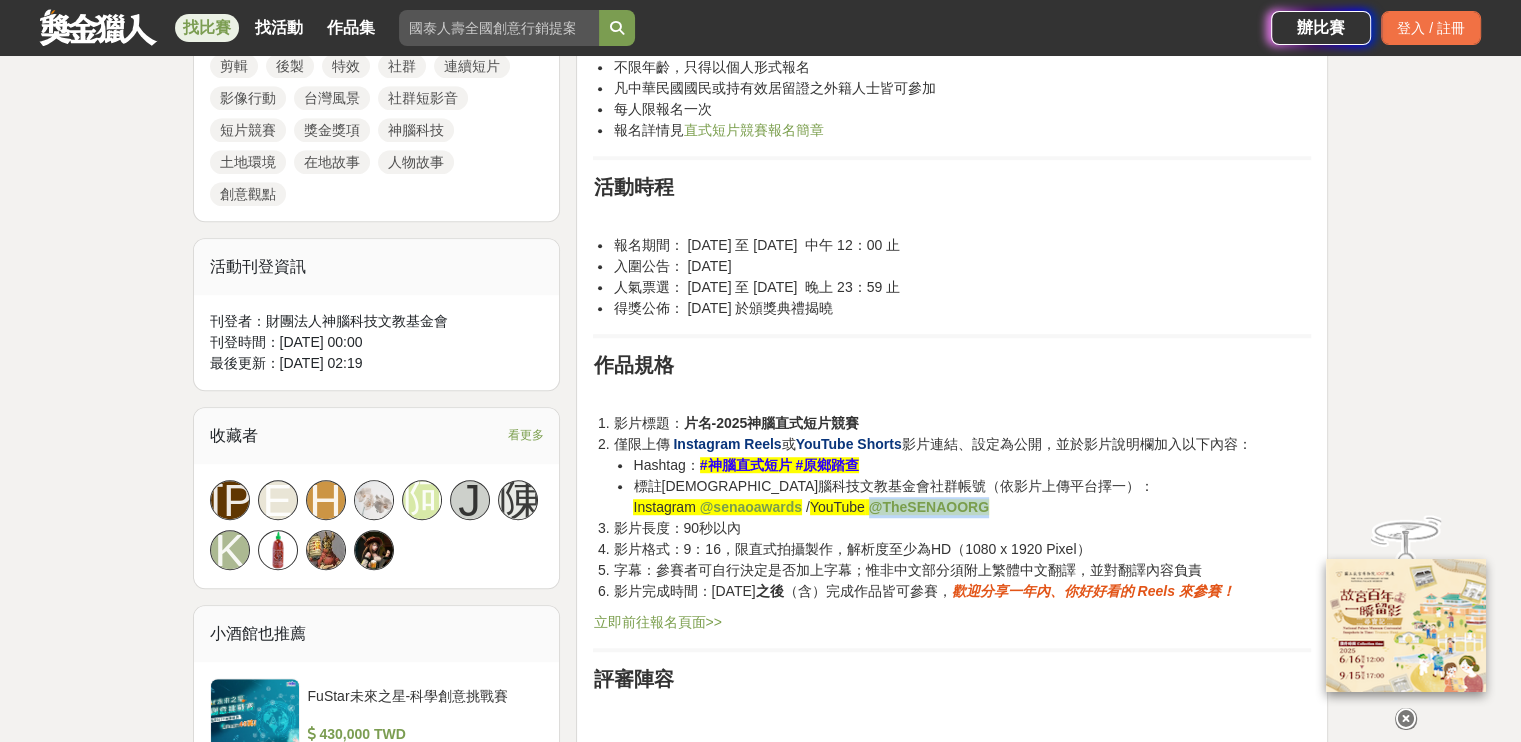 copy on "@TheSENAOORG" 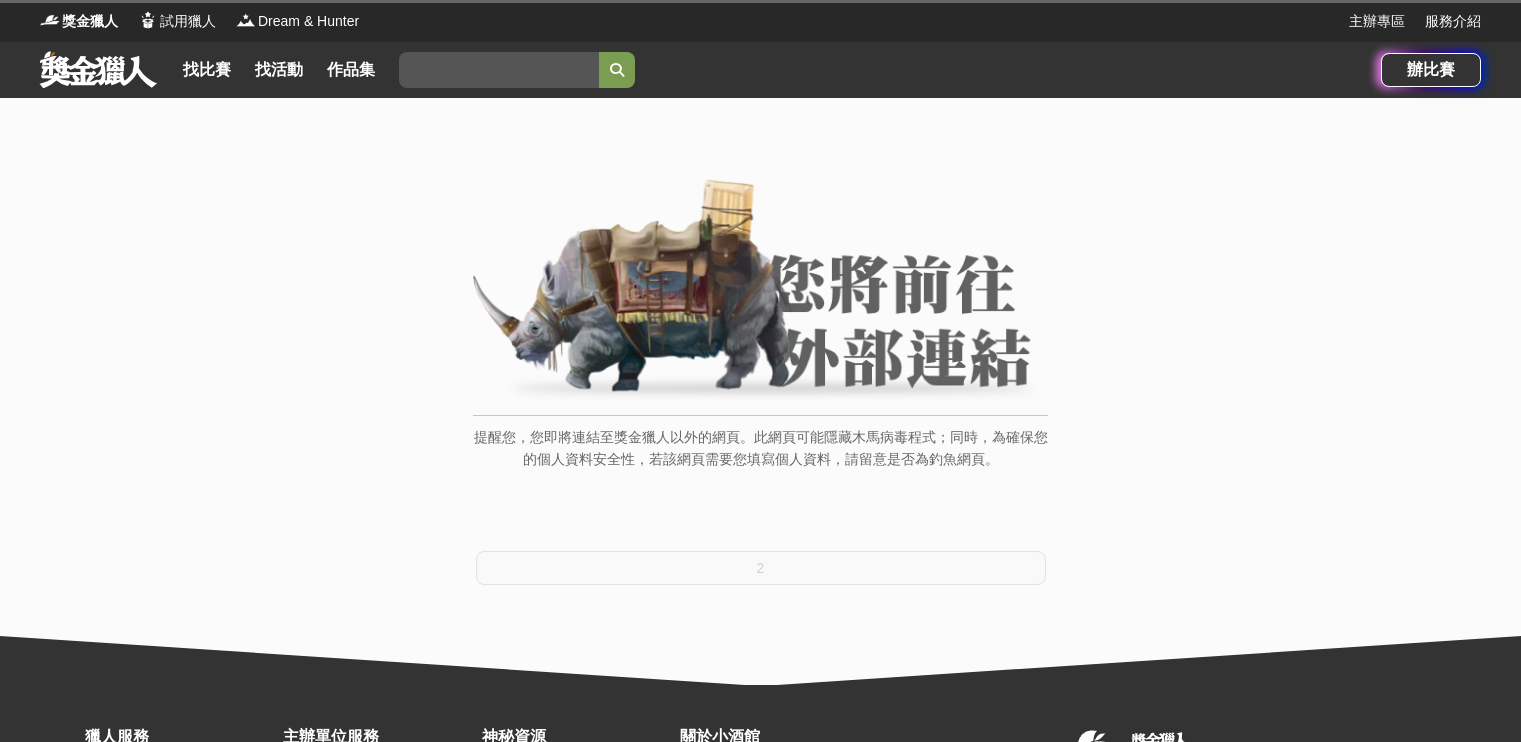 scroll, scrollTop: 0, scrollLeft: 0, axis: both 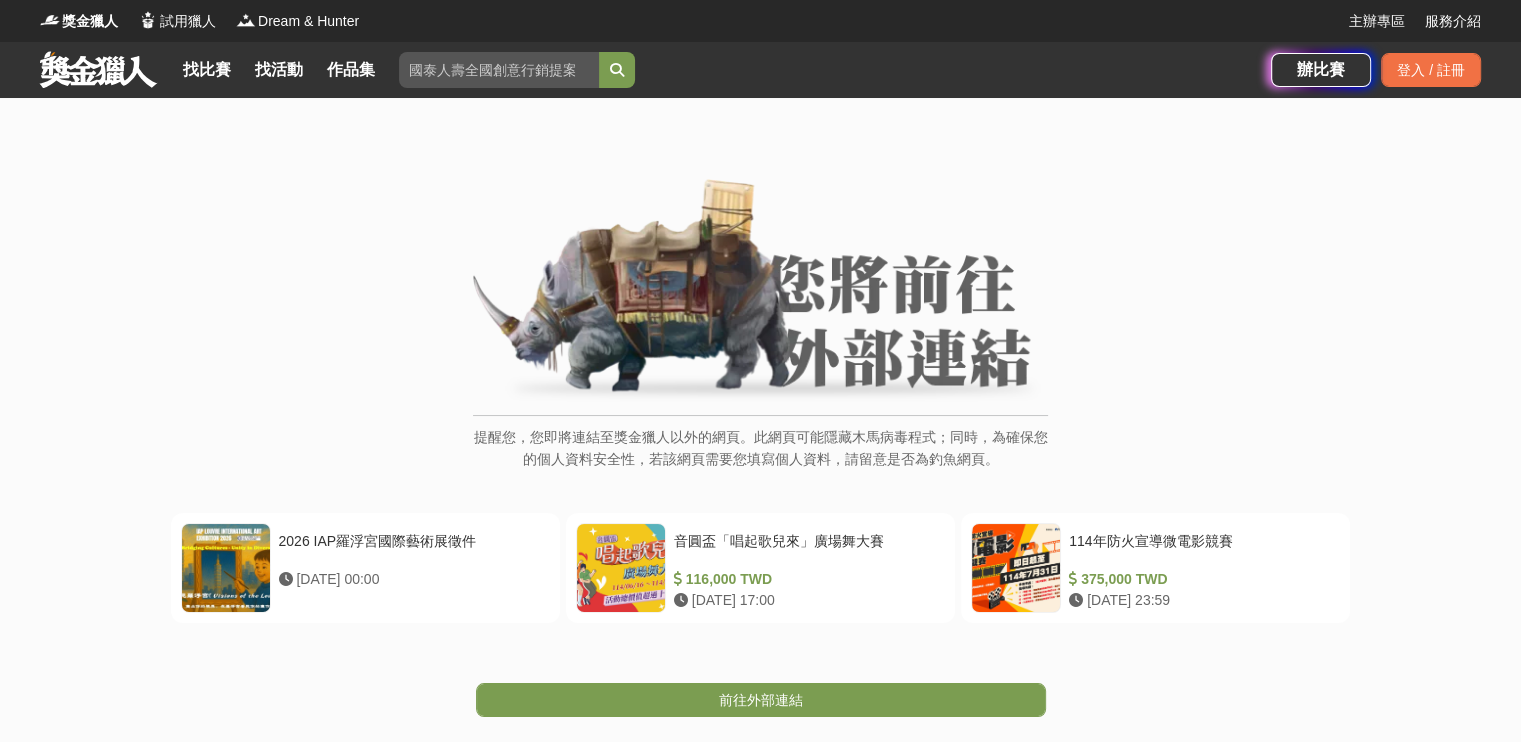 drag, startPoint x: 715, startPoint y: 696, endPoint x: 752, endPoint y: 674, distance: 43.046486 